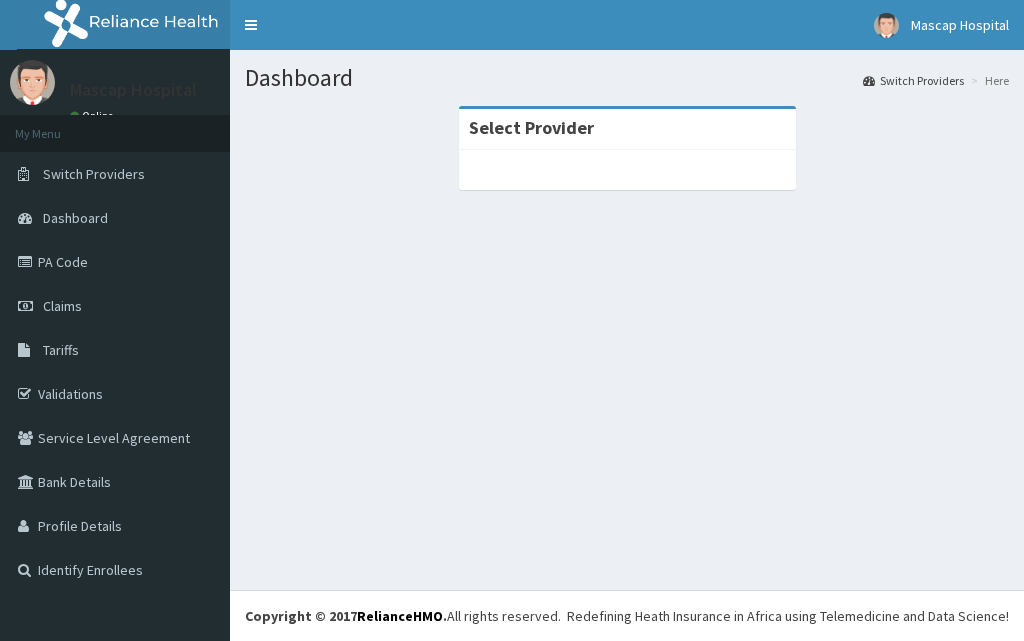 scroll, scrollTop: 0, scrollLeft: 0, axis: both 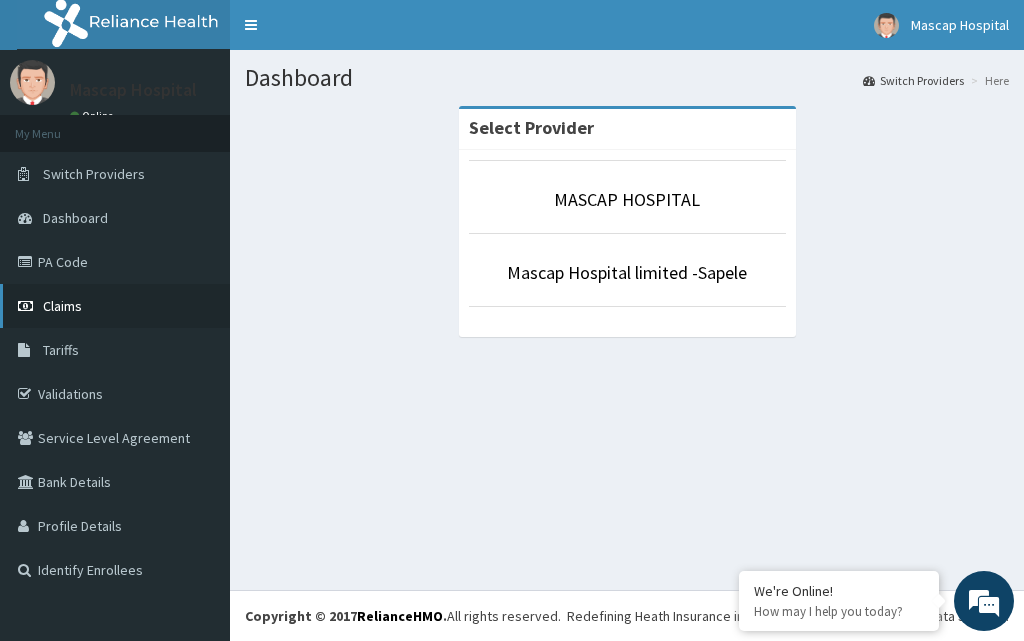 click on "Claims" at bounding box center [115, 306] 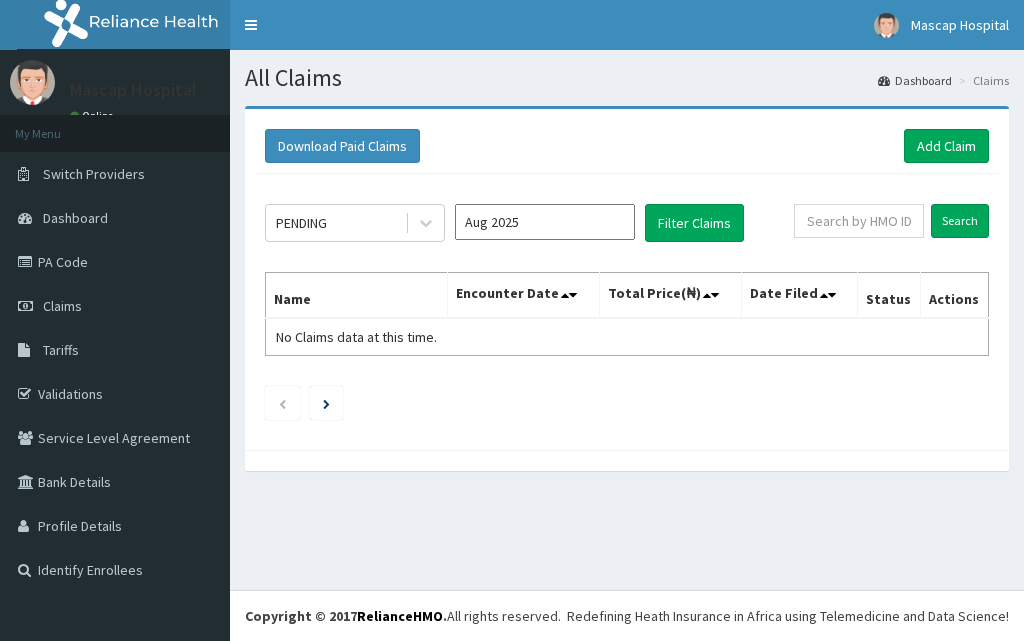 scroll, scrollTop: 0, scrollLeft: 0, axis: both 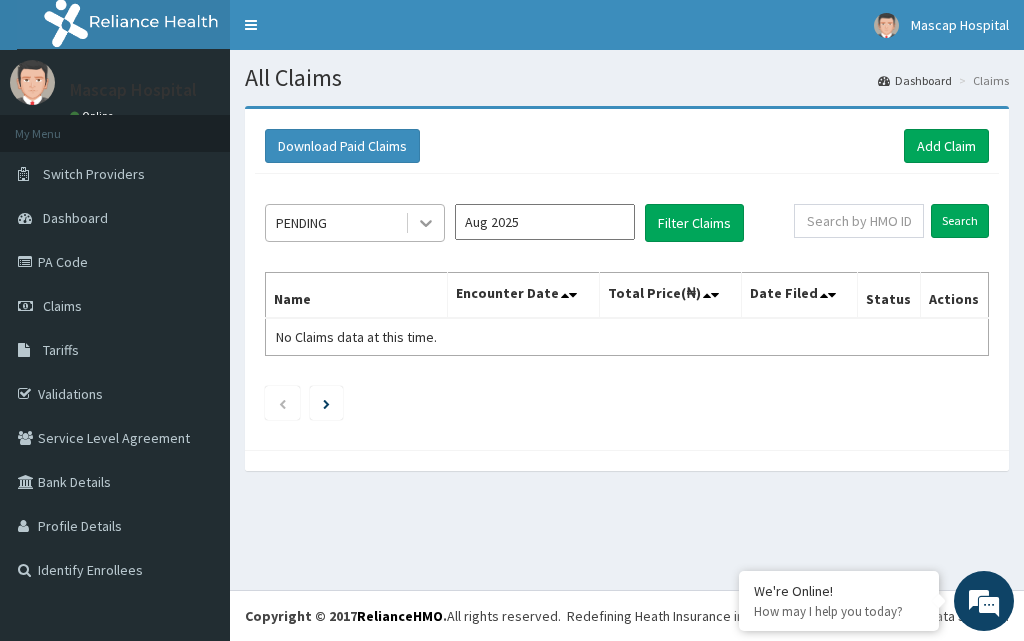 click 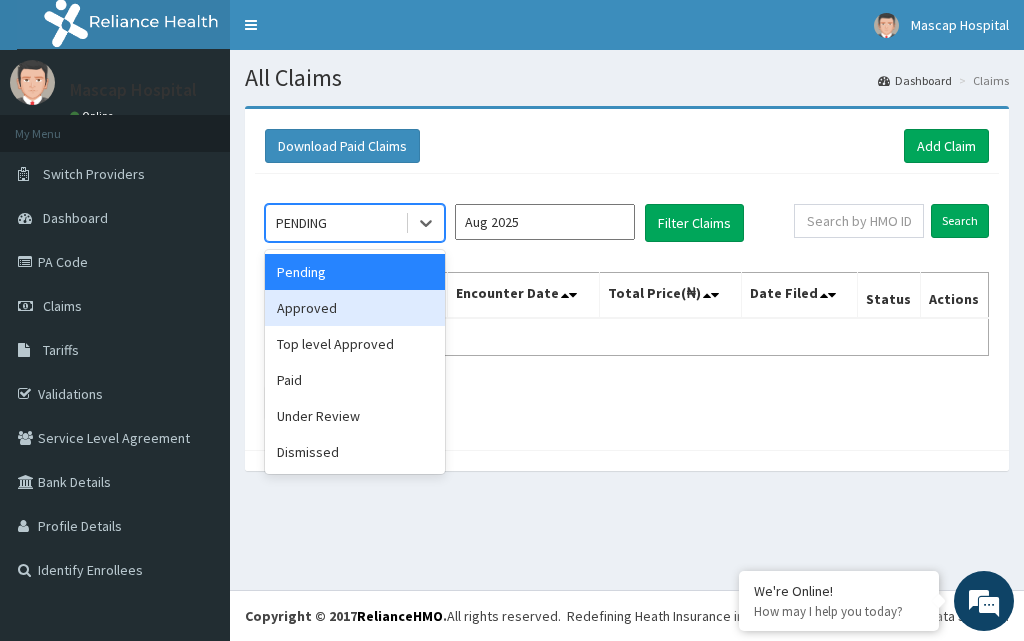 click on "Approved" at bounding box center [355, 308] 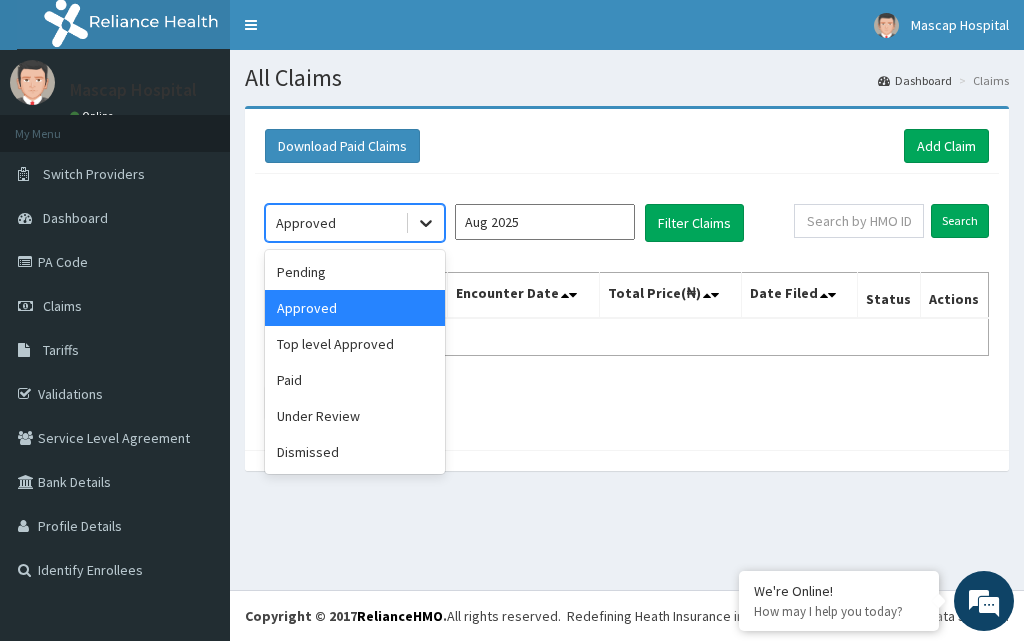 click 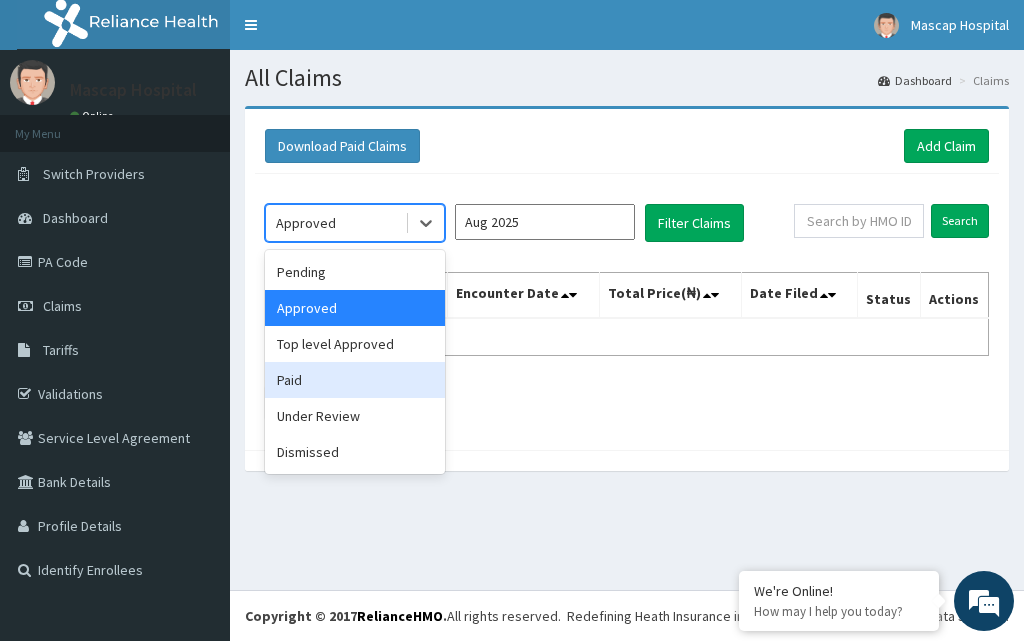 click on "Paid" at bounding box center (355, 380) 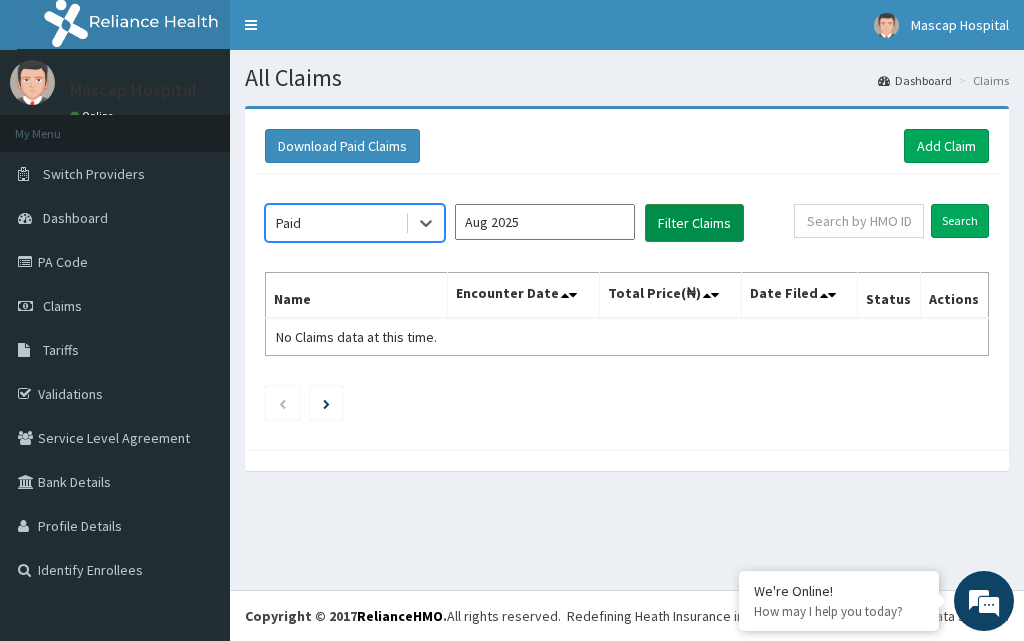click on "Filter Claims" at bounding box center (694, 223) 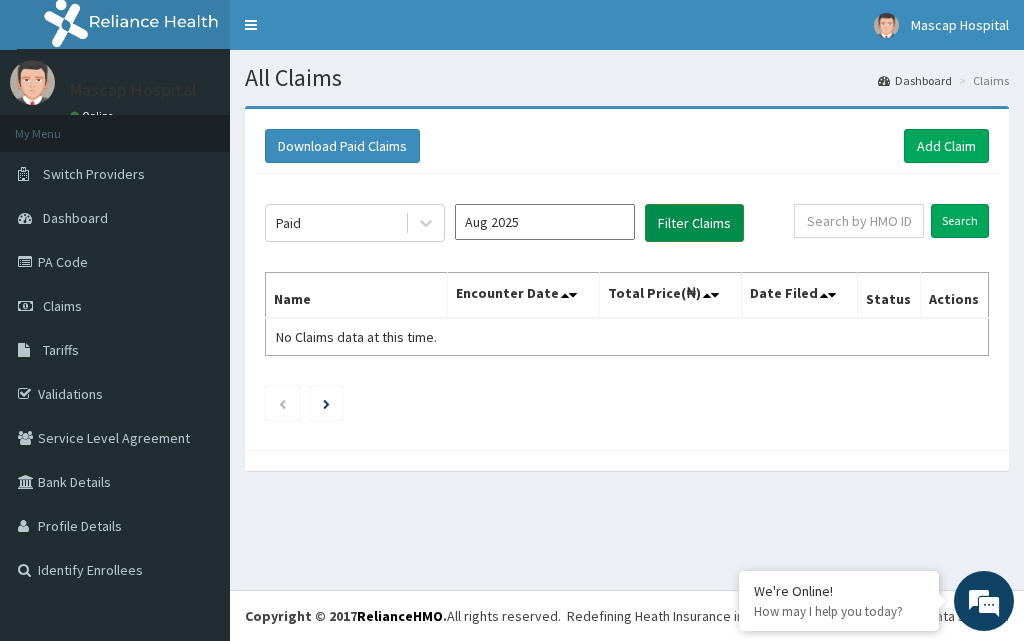 click on "Filter Claims" at bounding box center (694, 223) 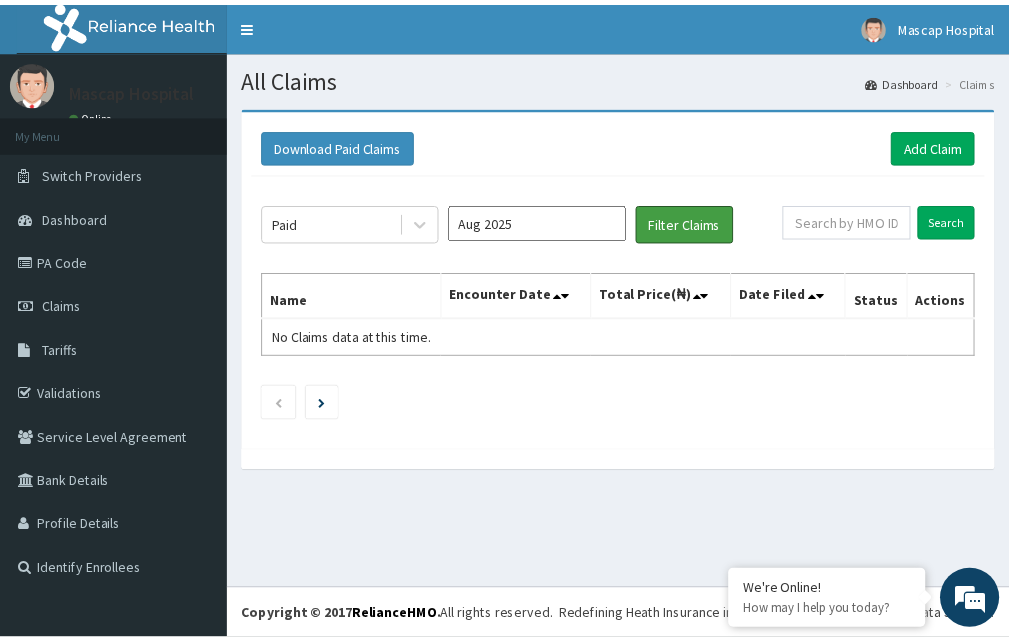 scroll, scrollTop: 0, scrollLeft: 0, axis: both 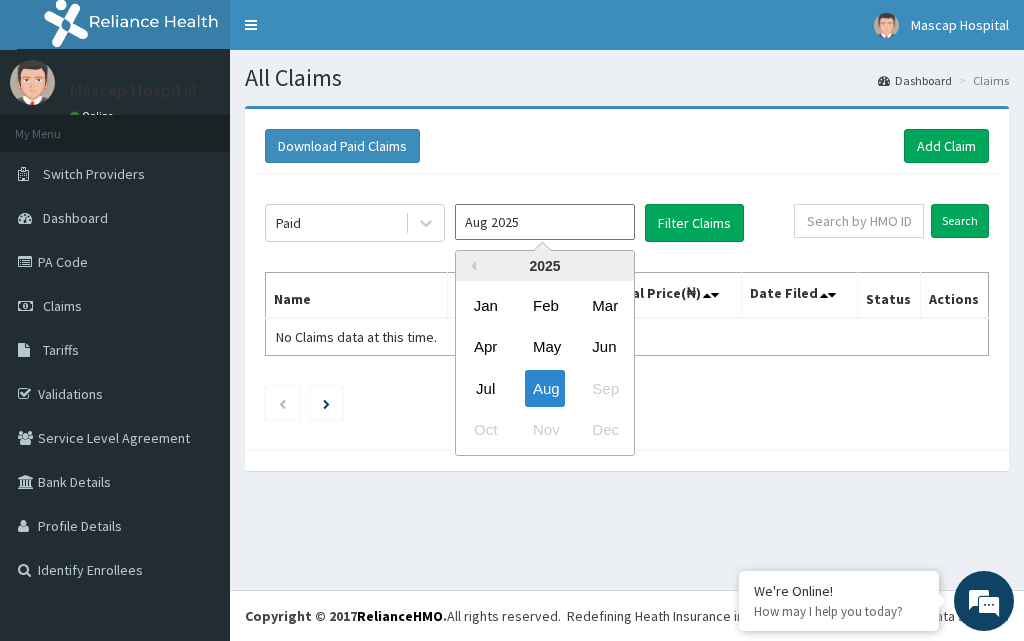 click on "Aug 2025" at bounding box center (545, 222) 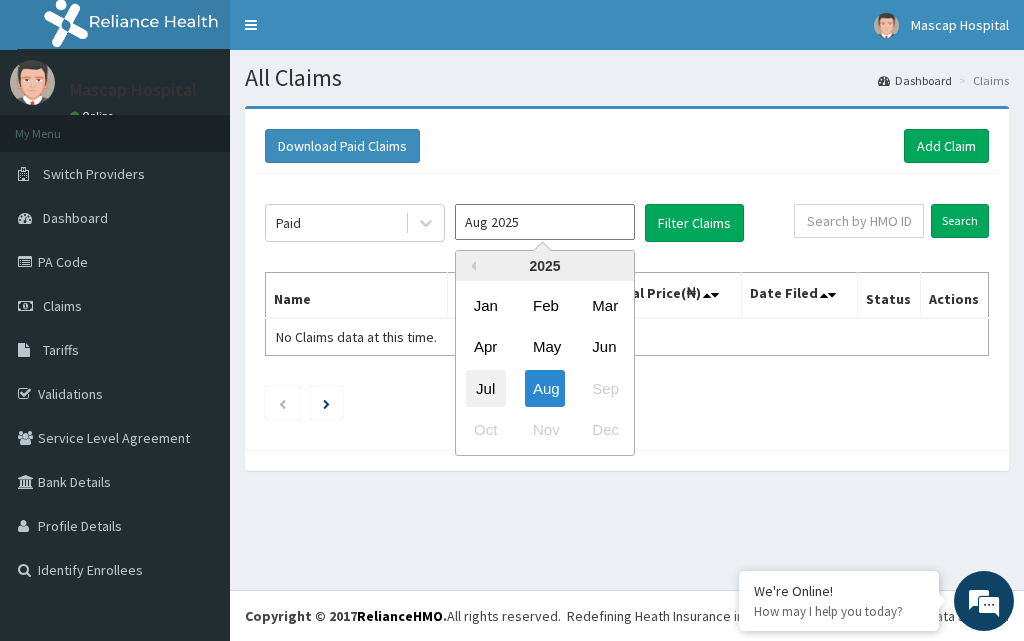 click on "Jul" at bounding box center (486, 388) 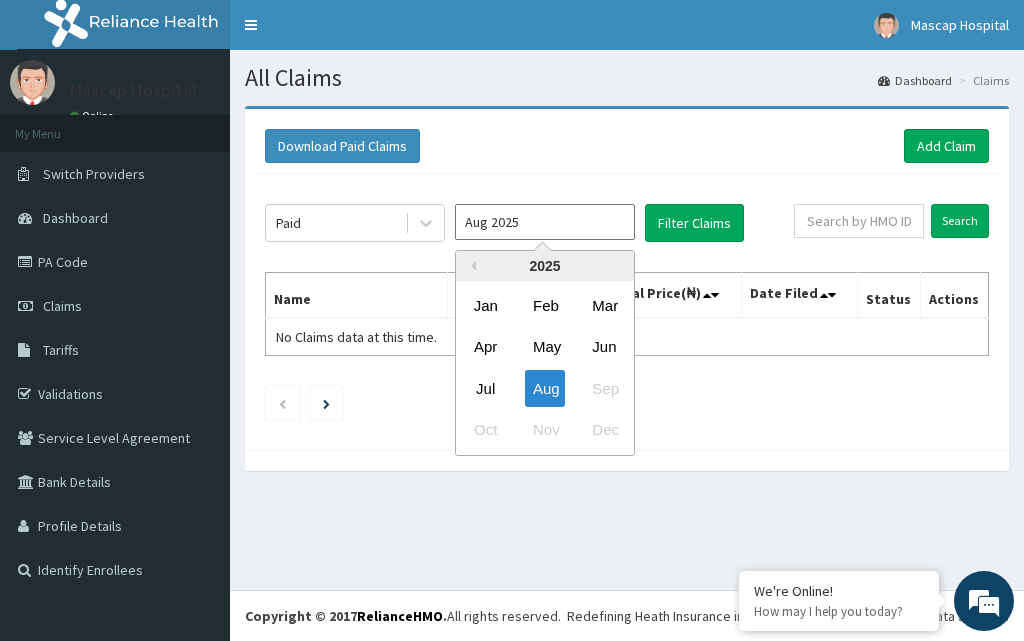 type on "Jul 2025" 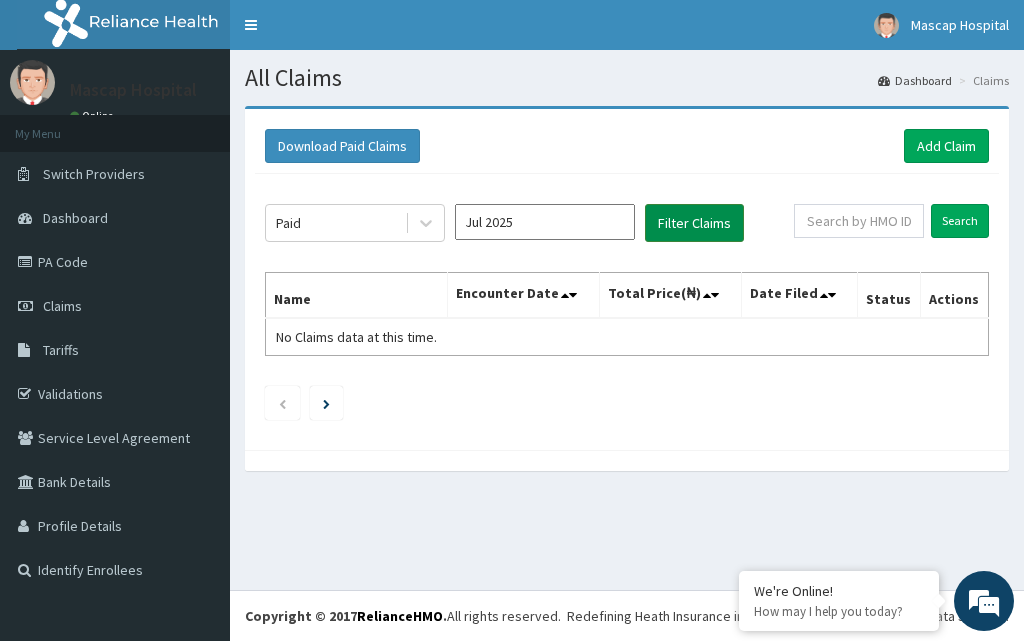 click on "Filter Claims" at bounding box center [694, 223] 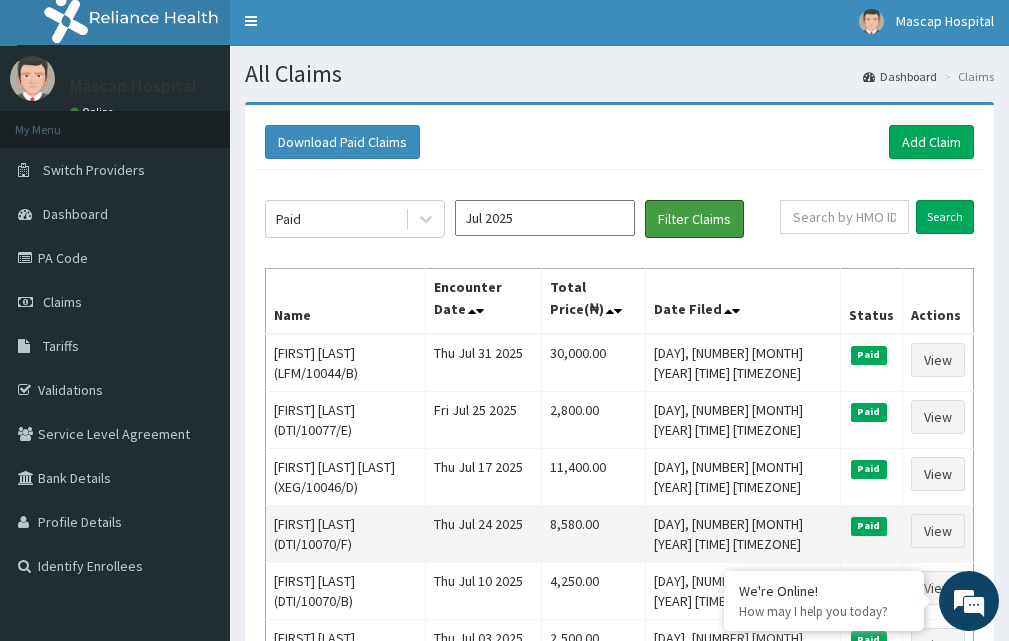 scroll, scrollTop: 0, scrollLeft: 0, axis: both 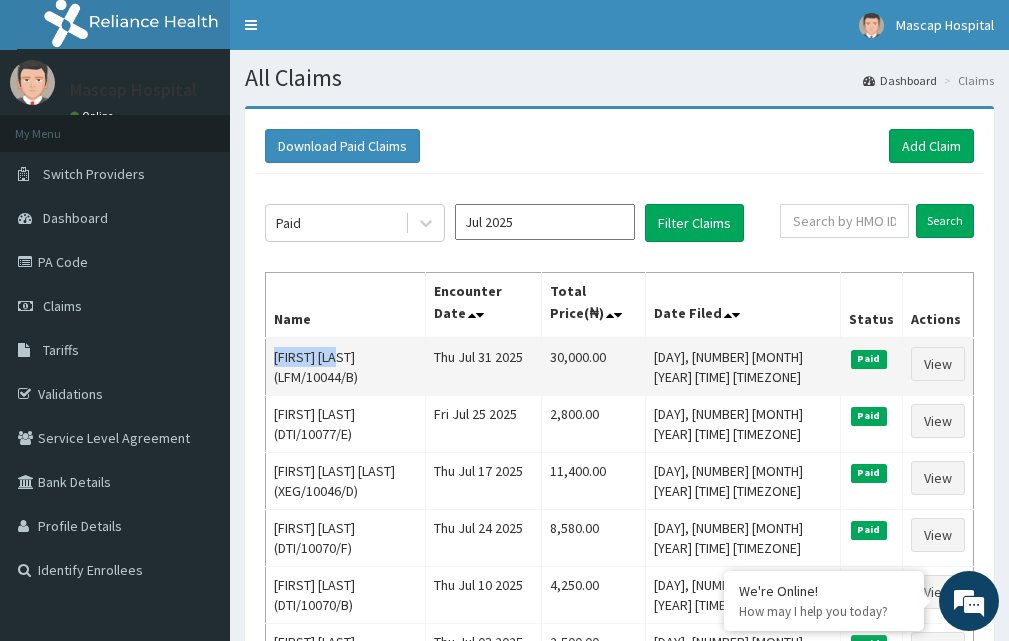 drag, startPoint x: 351, startPoint y: 359, endPoint x: 267, endPoint y: 359, distance: 84 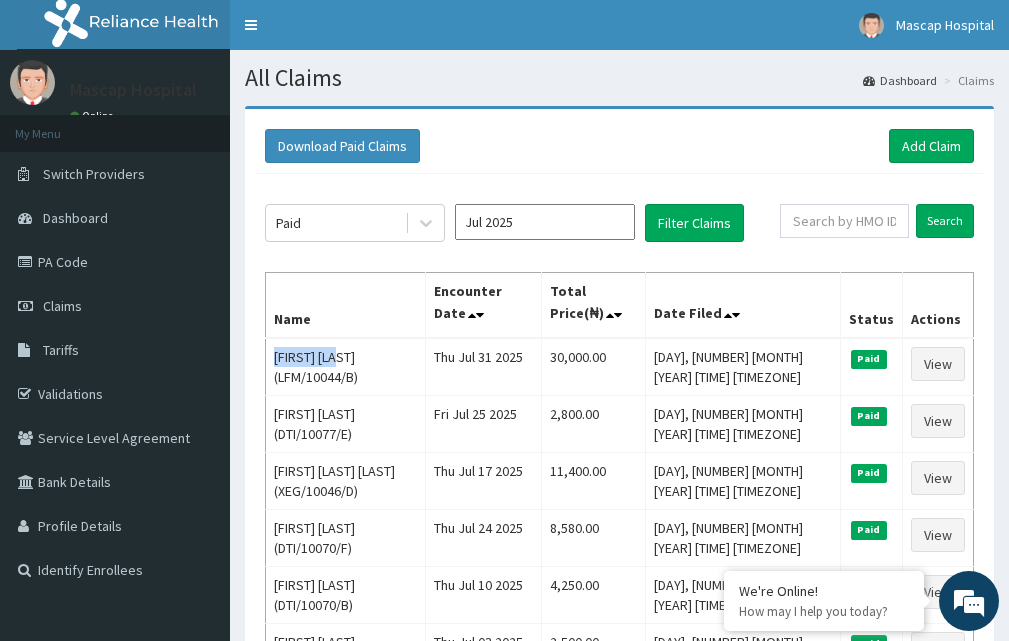 copy on "Onome Otutu" 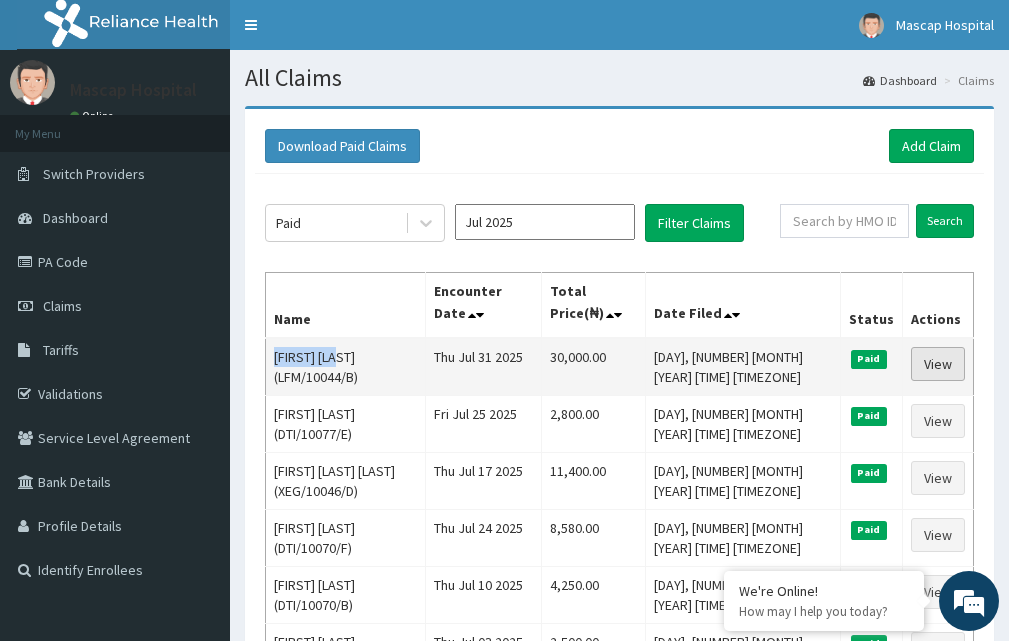 click on "View" at bounding box center [938, 364] 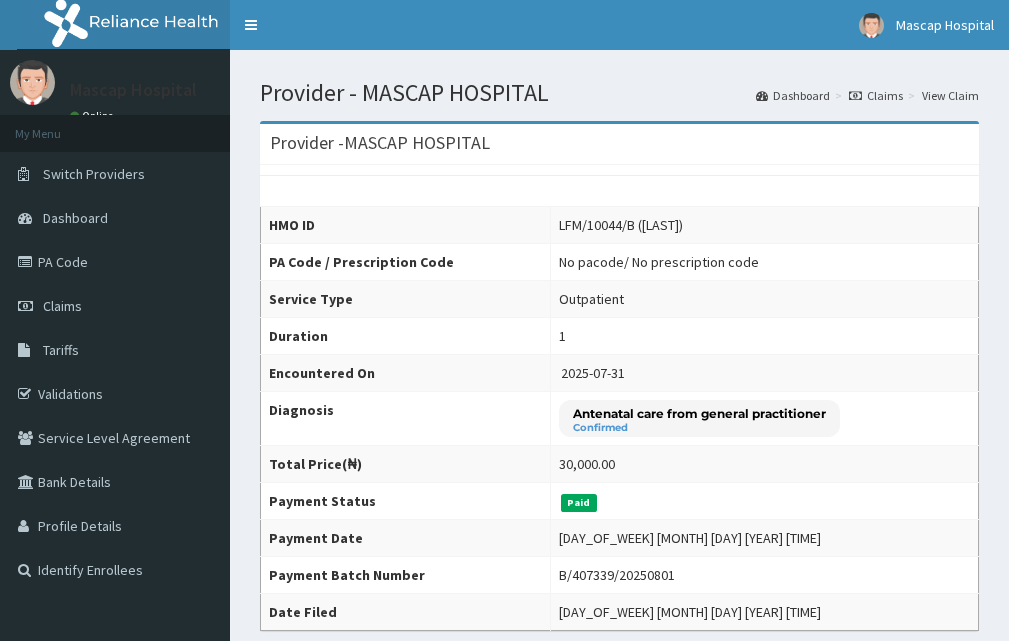 scroll, scrollTop: 0, scrollLeft: 0, axis: both 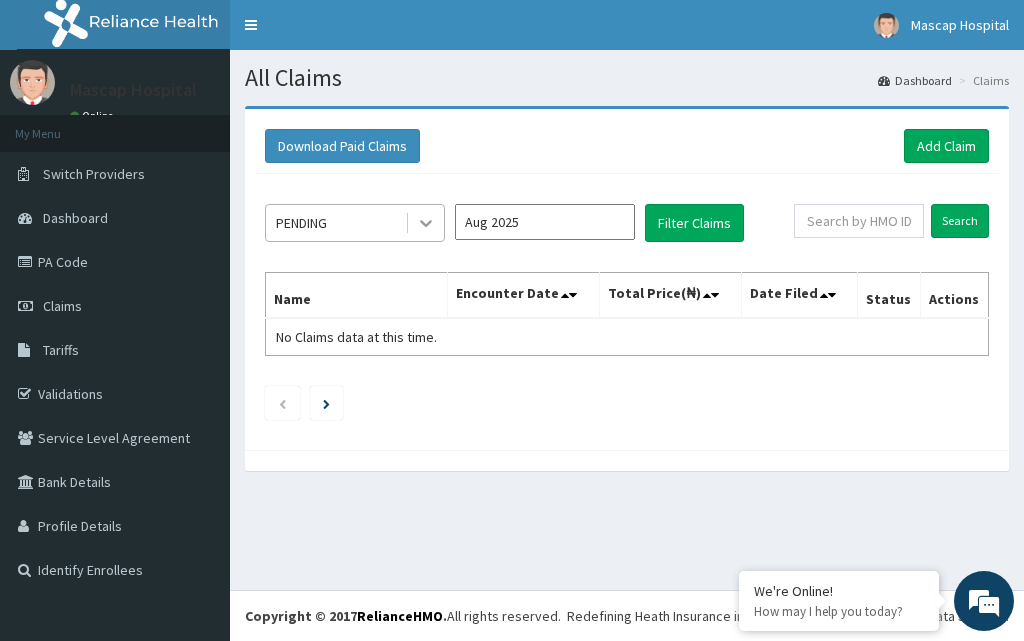 click 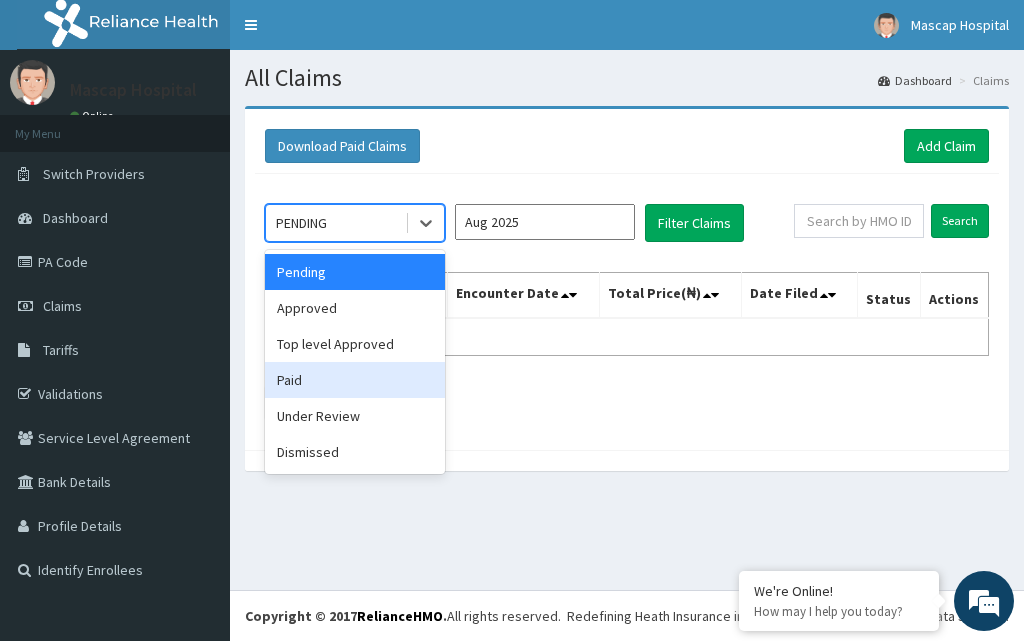 click on "Paid" at bounding box center (355, 380) 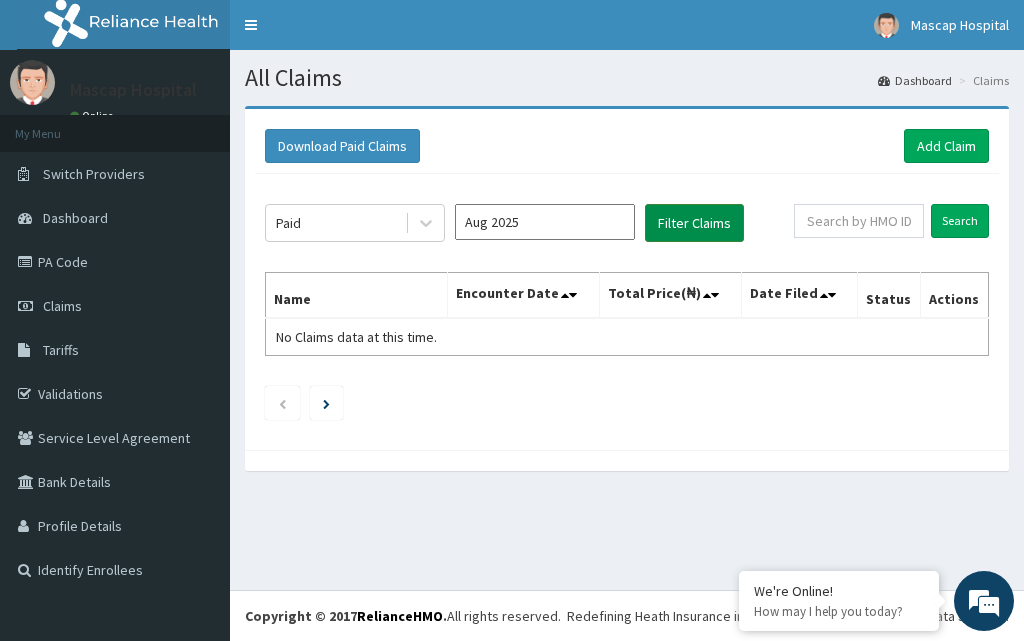 click on "Filter Claims" at bounding box center (694, 223) 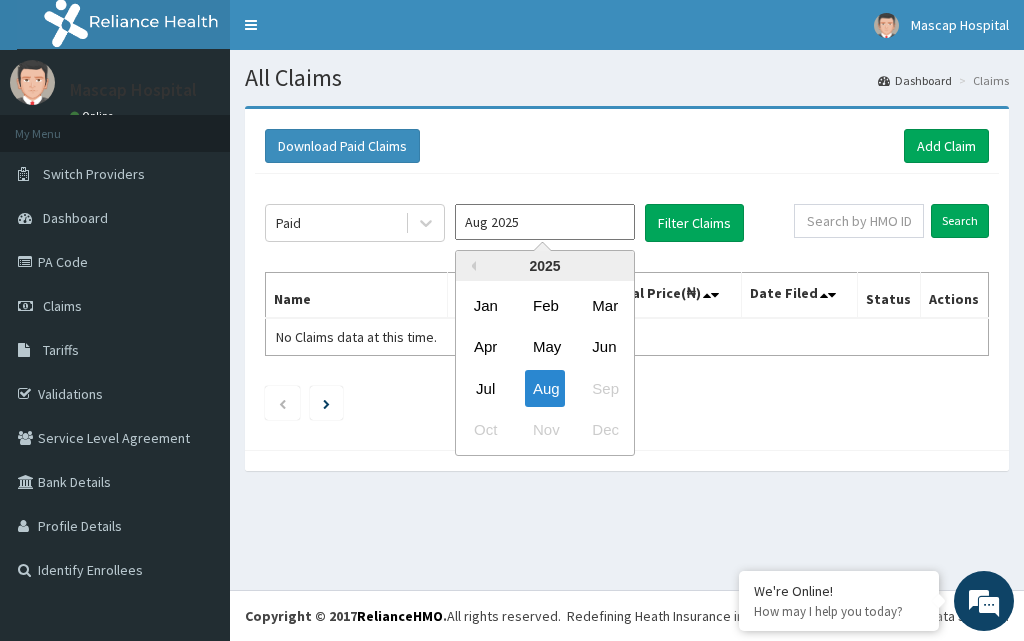 click on "Aug 2025" at bounding box center (545, 222) 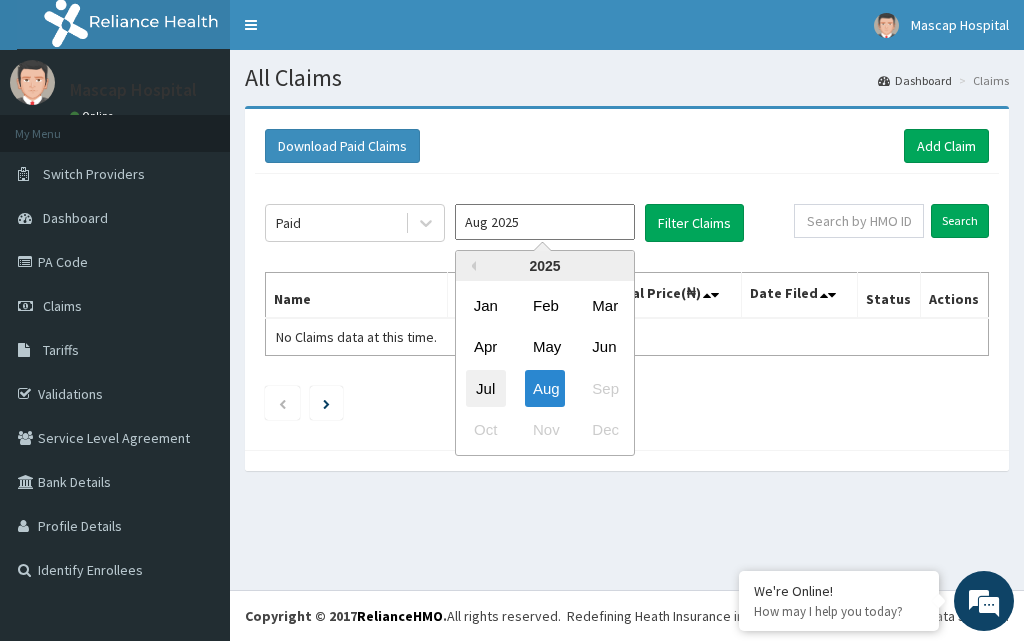 click on "Jul" at bounding box center [486, 388] 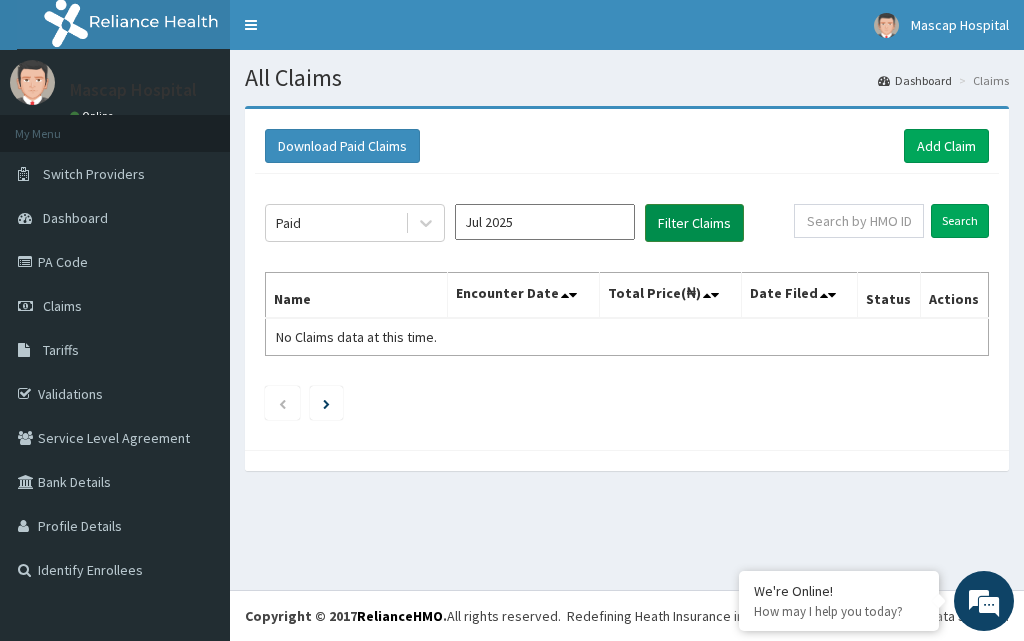 click on "Filter Claims" at bounding box center [694, 223] 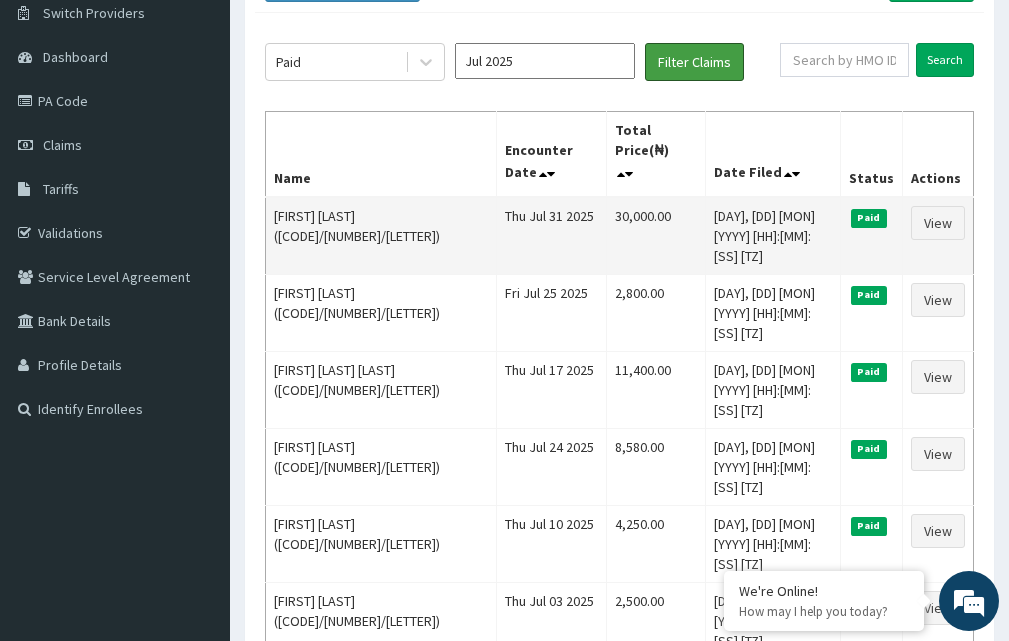 scroll, scrollTop: 200, scrollLeft: 0, axis: vertical 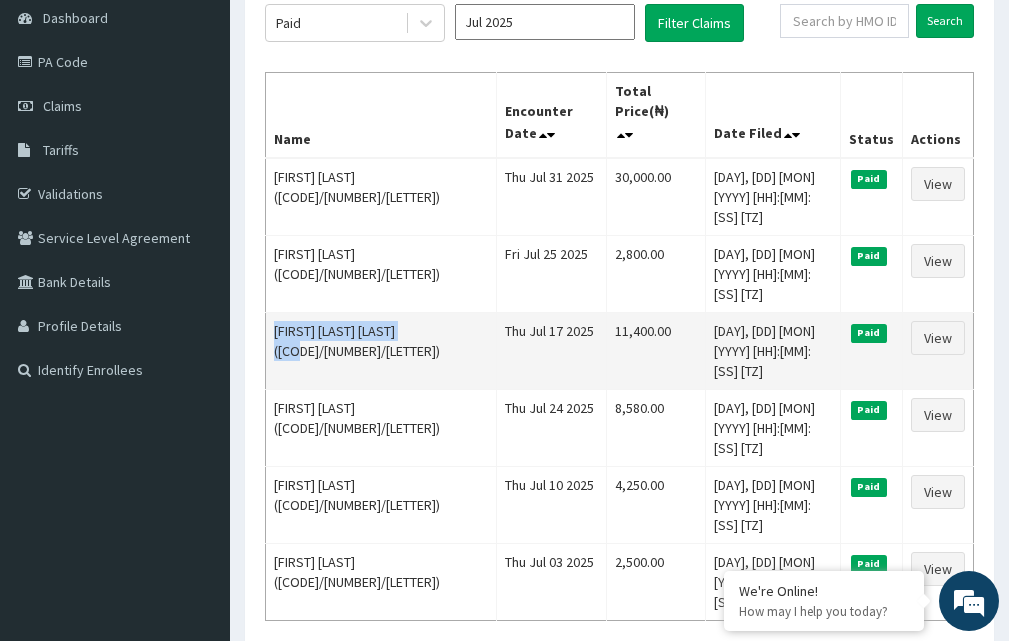 drag, startPoint x: 276, startPoint y: 270, endPoint x: 441, endPoint y: 275, distance: 165.07574 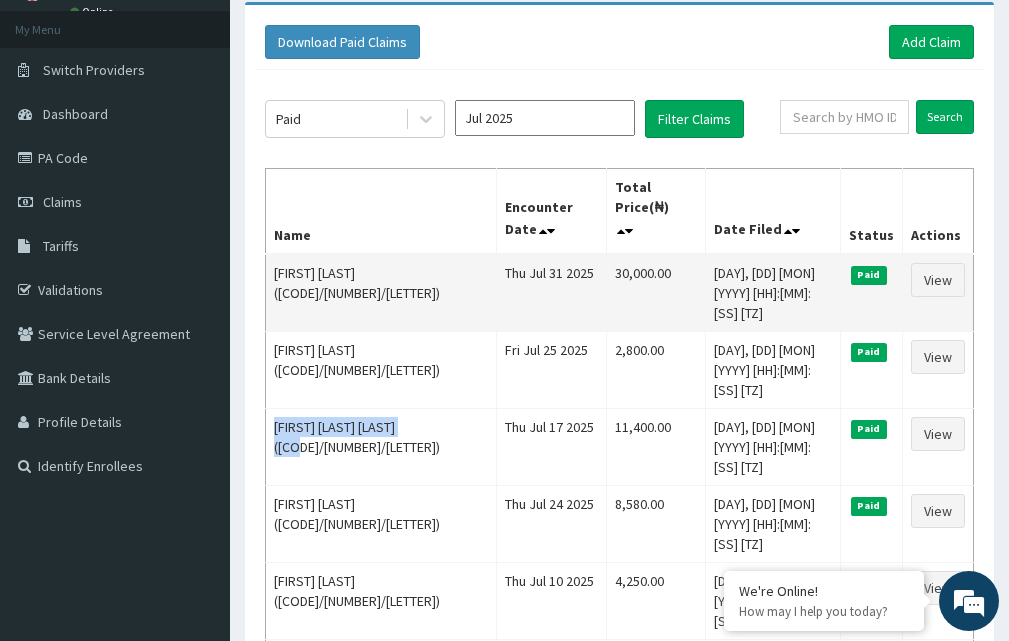 scroll, scrollTop: 0, scrollLeft: 0, axis: both 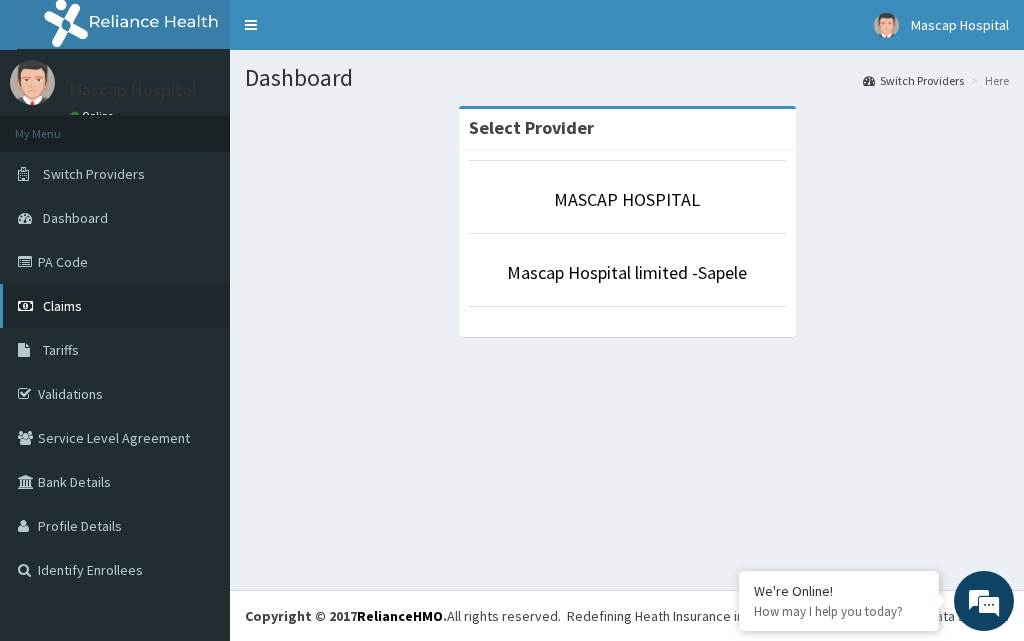 click on "Claims" at bounding box center [62, 306] 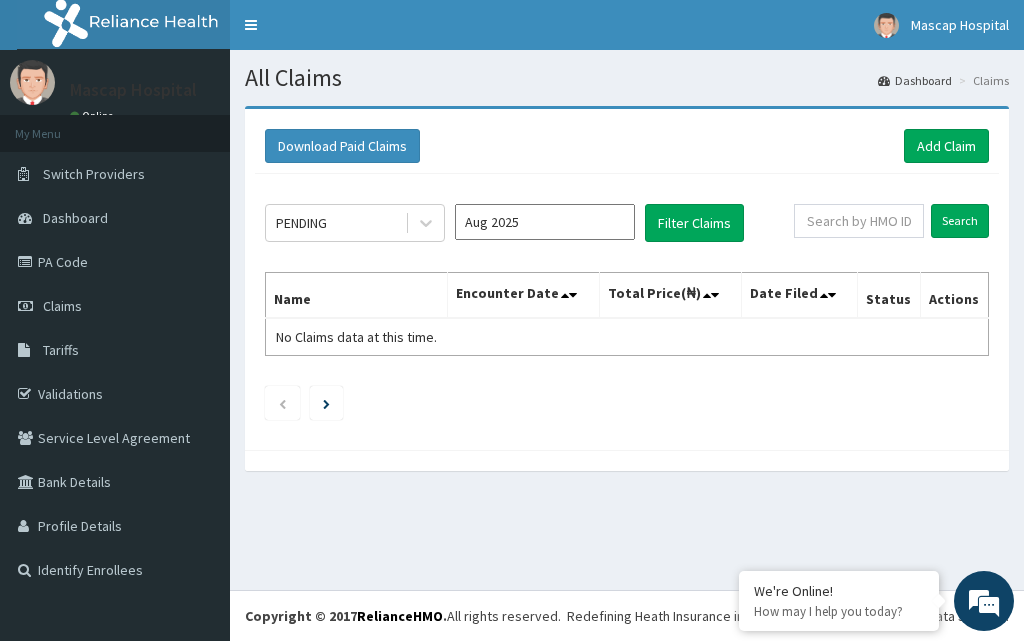 scroll, scrollTop: 0, scrollLeft: 0, axis: both 